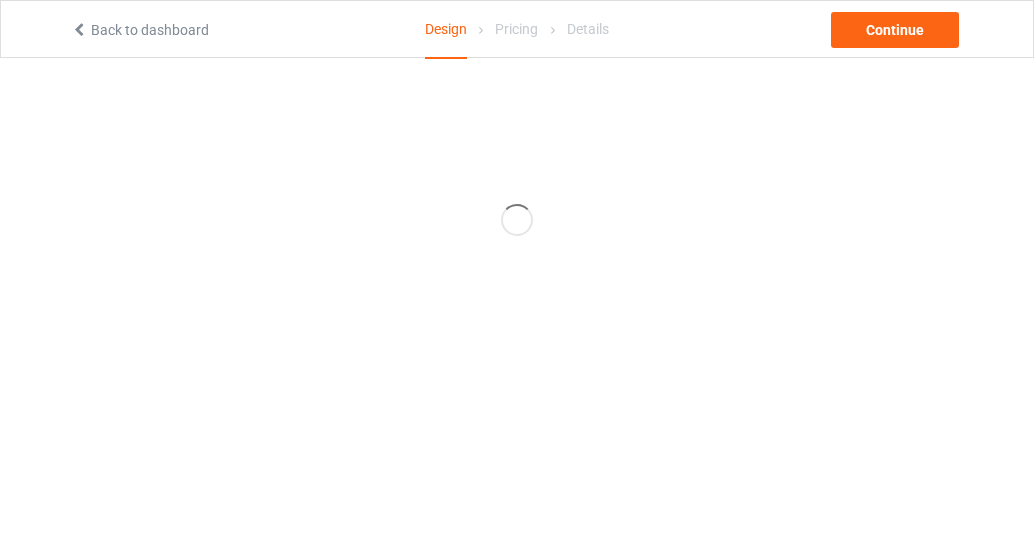 scroll, scrollTop: 0, scrollLeft: 0, axis: both 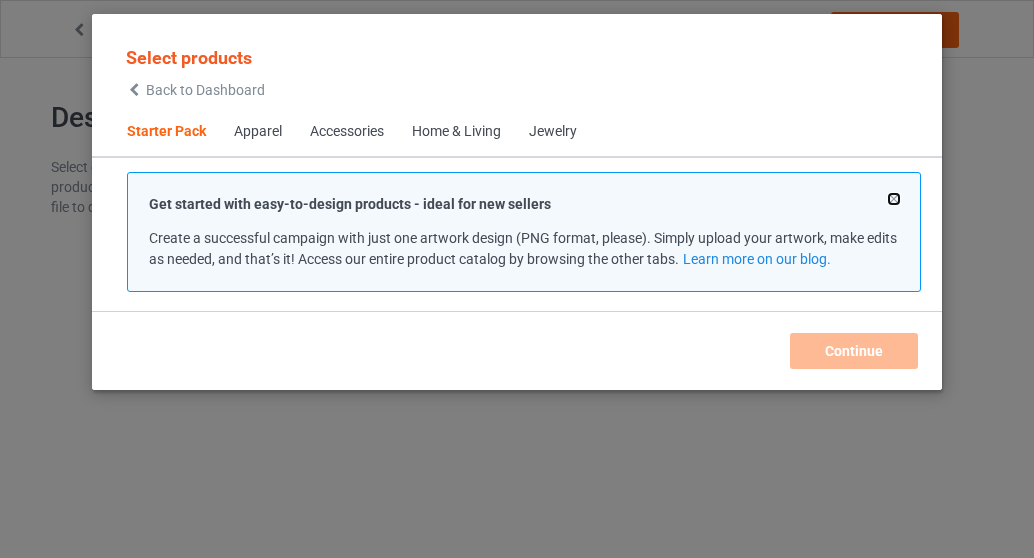 click at bounding box center [894, 199] 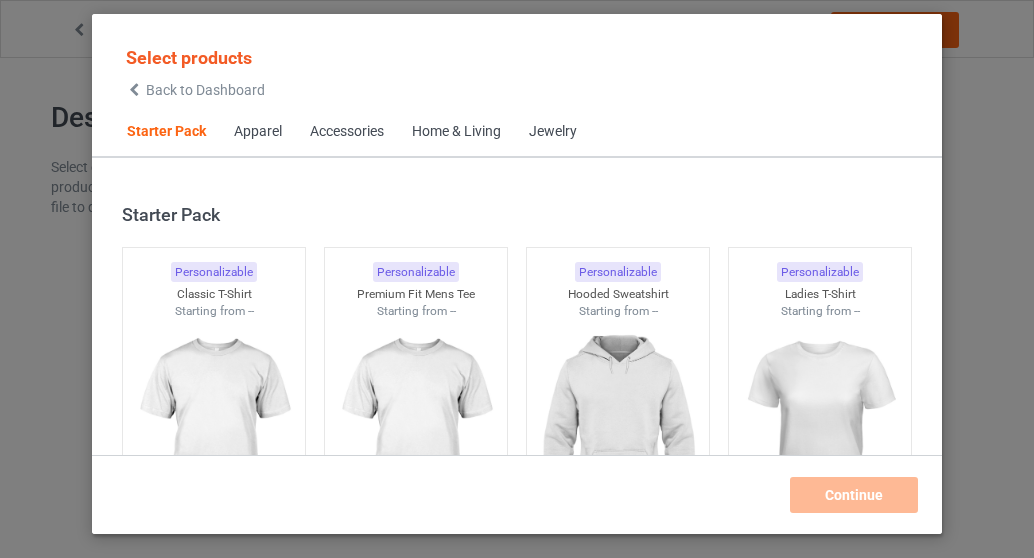click on "Starter Pack" at bounding box center (166, 132) 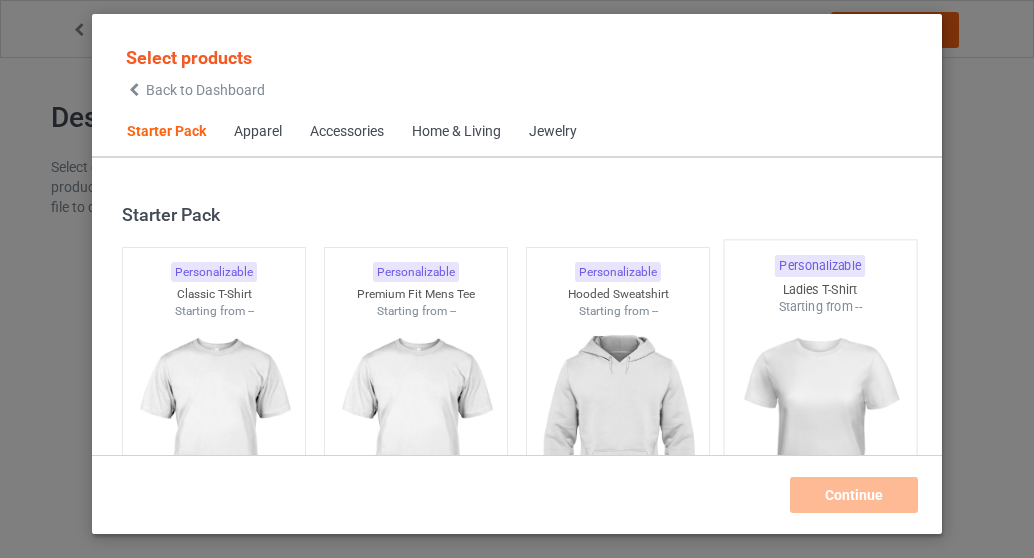 scroll, scrollTop: 25, scrollLeft: 0, axis: vertical 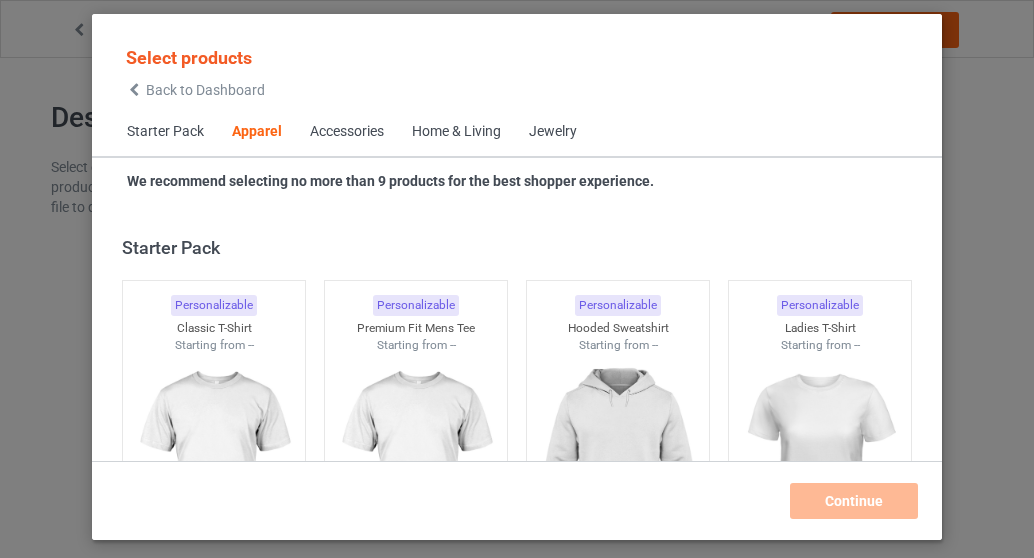 click on "Starter Pack" at bounding box center [165, 132] 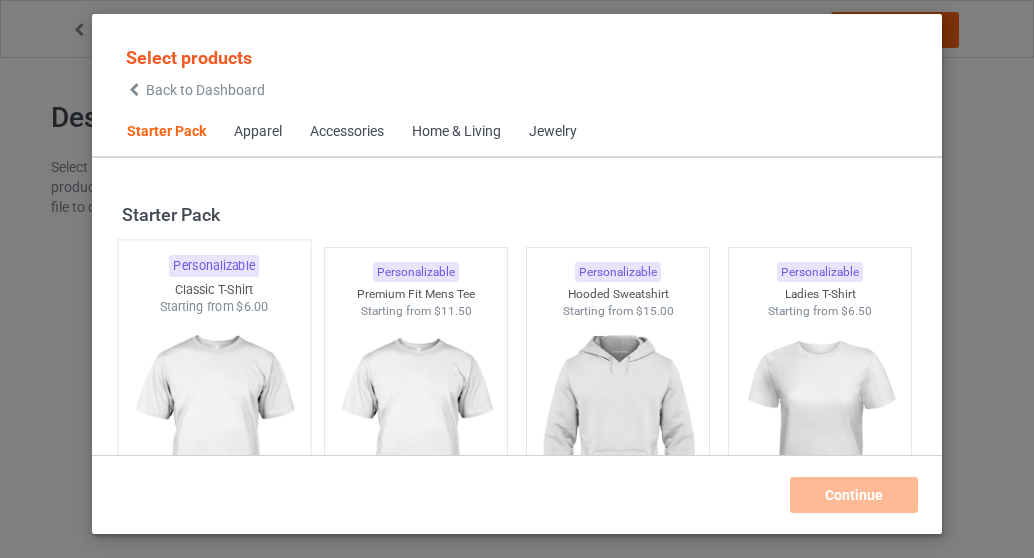 click at bounding box center [214, 433] 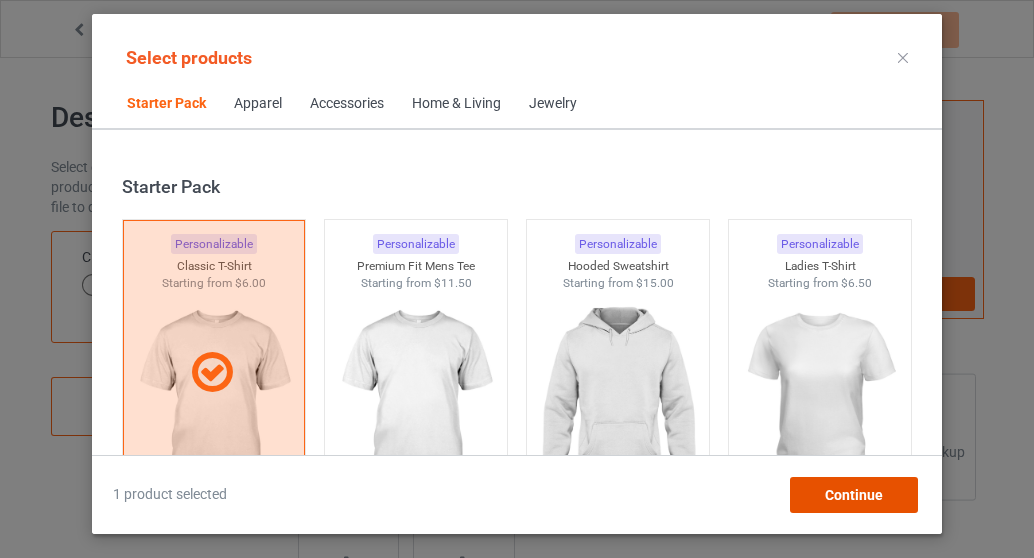 click on "Continue" at bounding box center [854, 495] 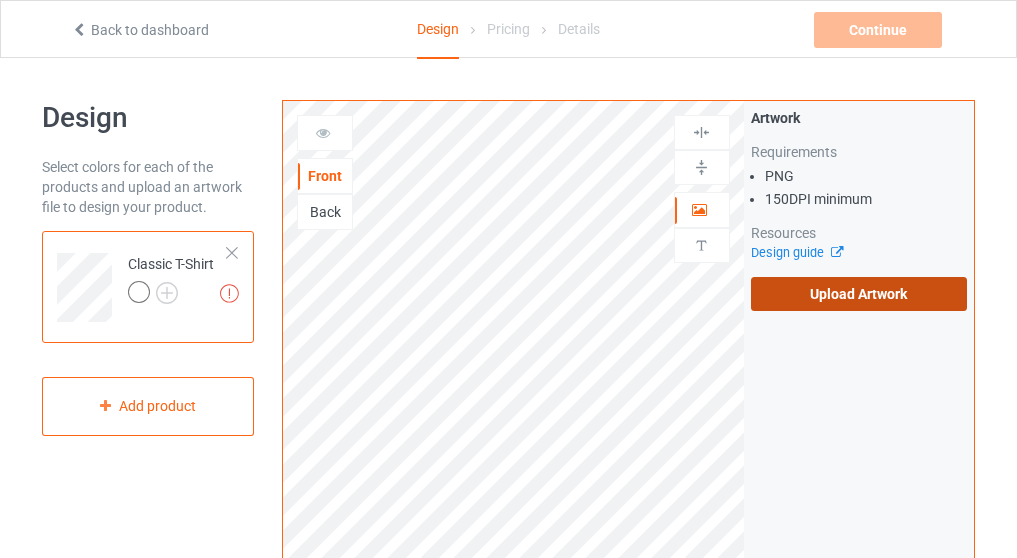 drag, startPoint x: 818, startPoint y: 491, endPoint x: 874, endPoint y: 293, distance: 205.76686 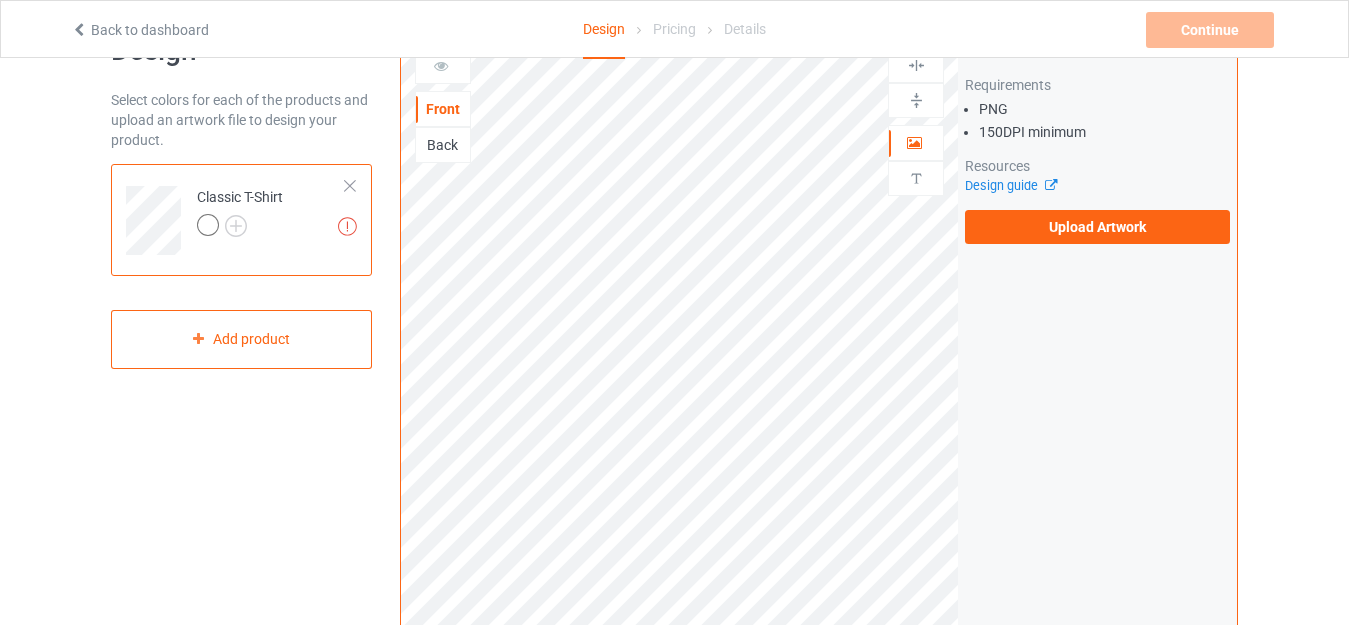 scroll, scrollTop: 56, scrollLeft: 0, axis: vertical 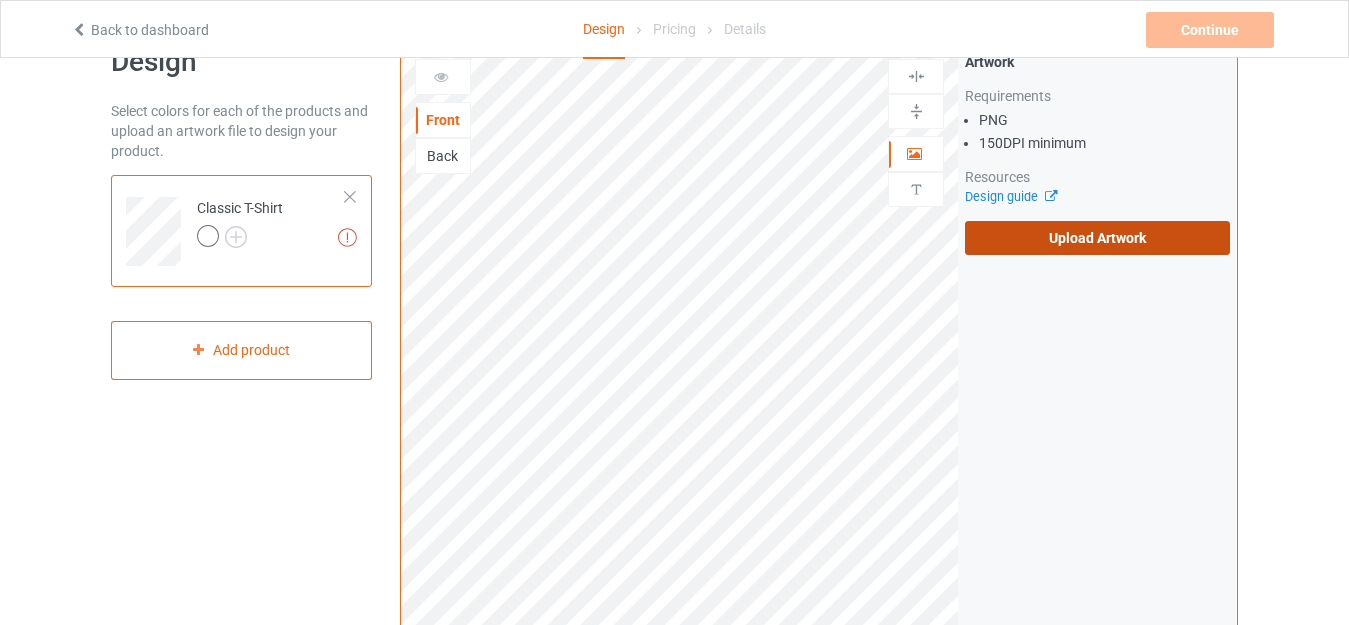 click on "Upload Artwork" at bounding box center [1097, 238] 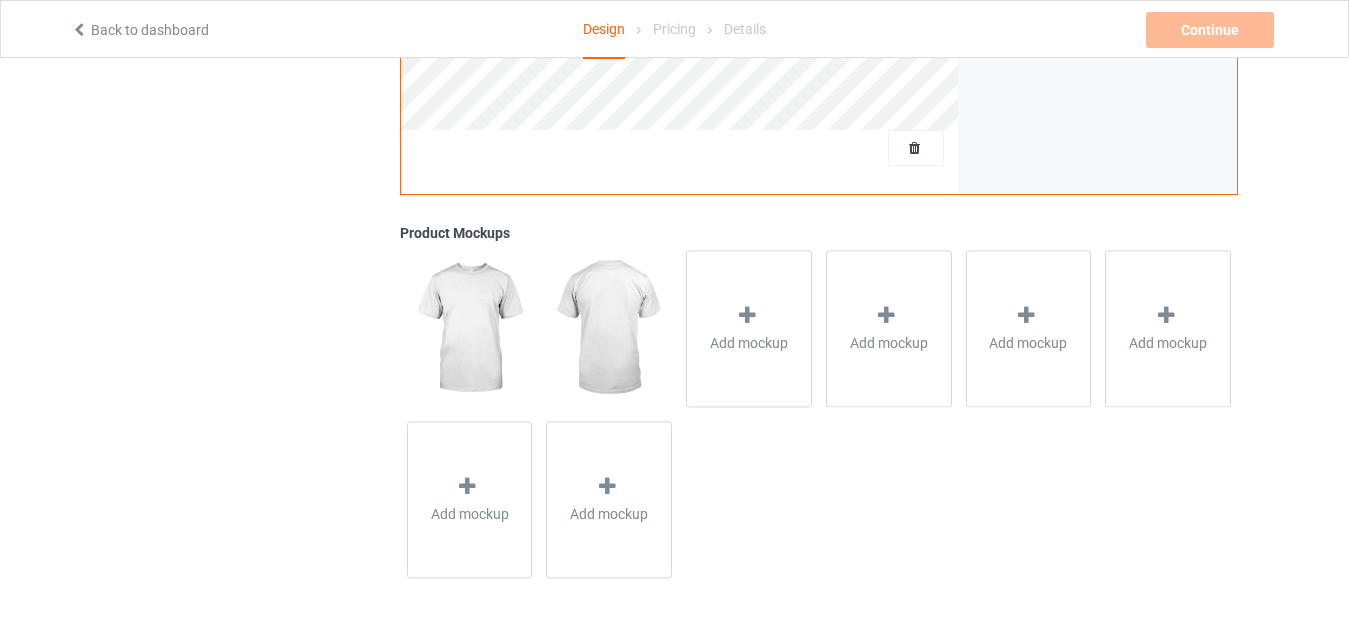 scroll, scrollTop: 0, scrollLeft: 0, axis: both 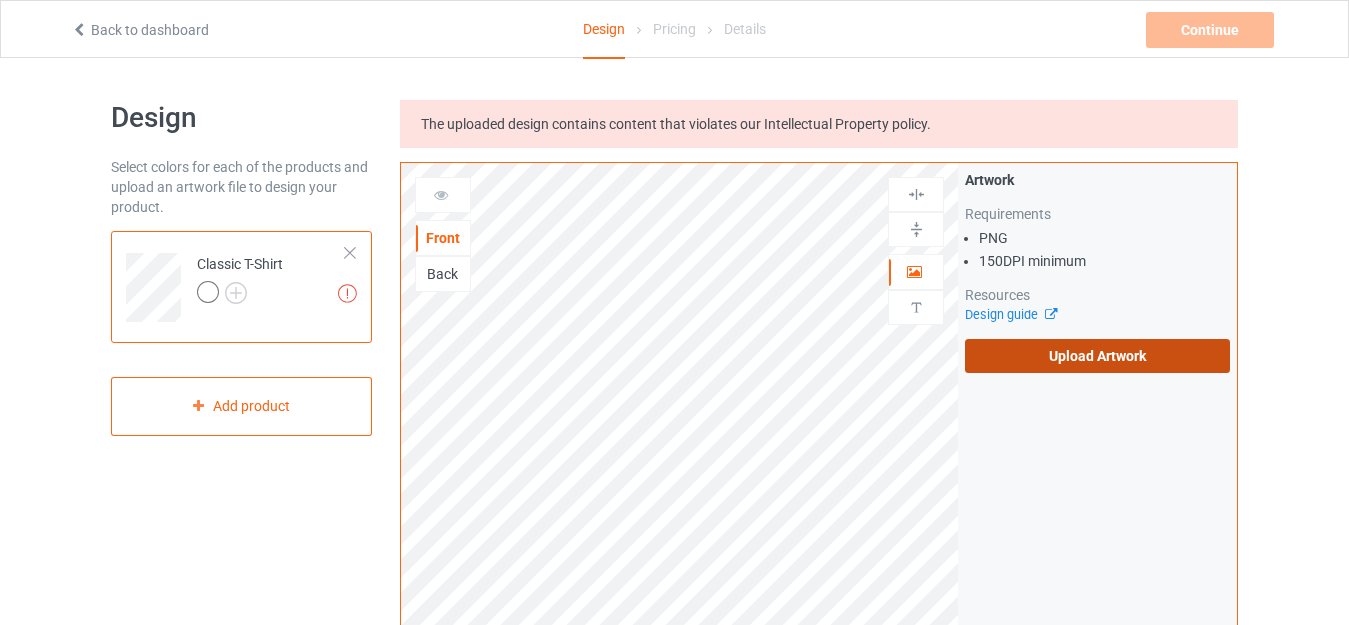 click on "Upload Artwork" at bounding box center (1097, 356) 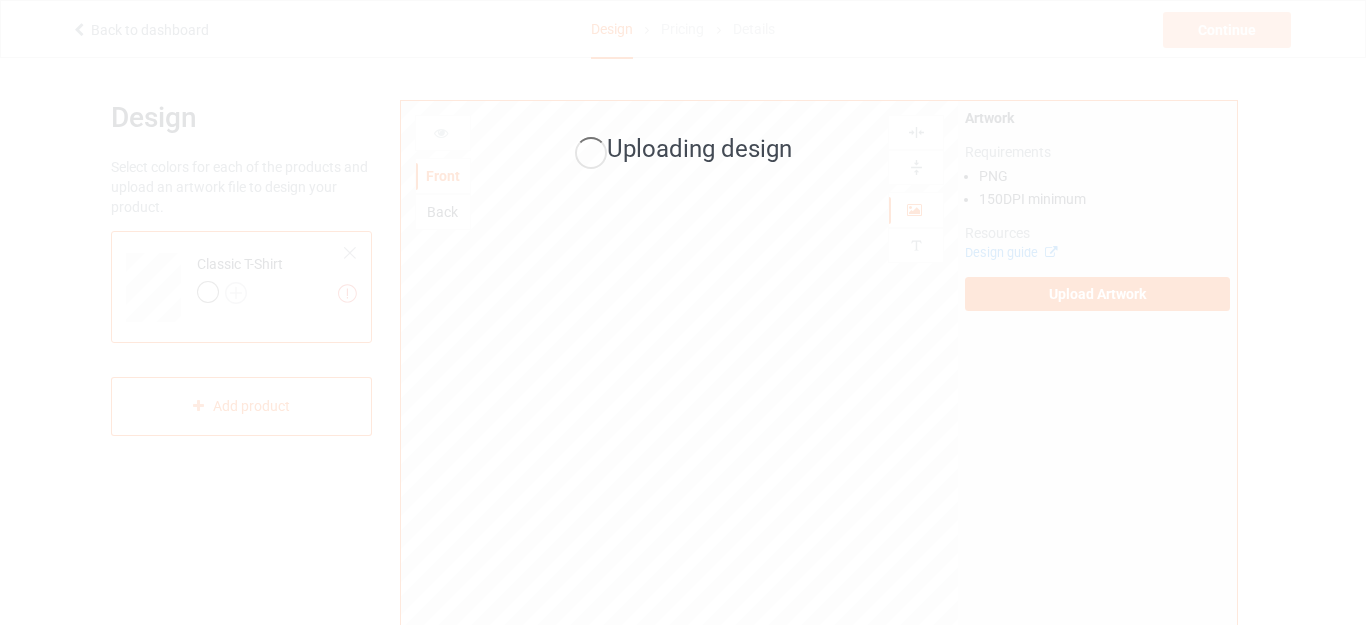 click on "Uploading design" at bounding box center [683, 312] 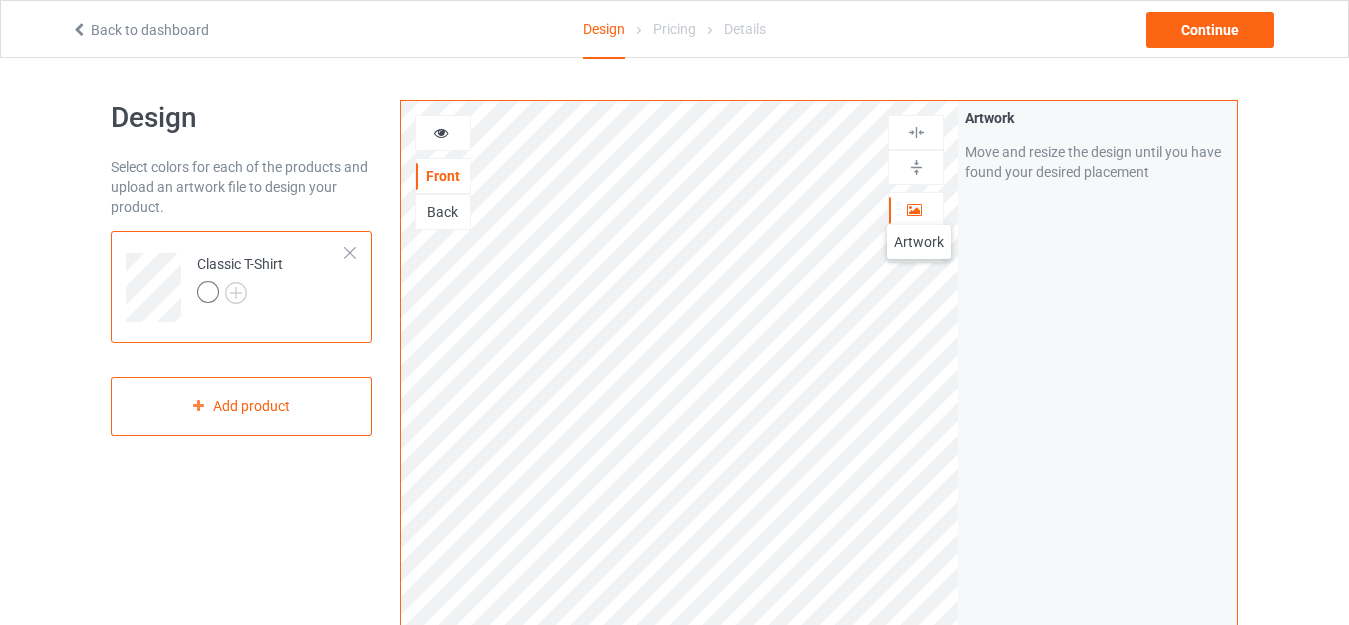 click at bounding box center [914, 207] 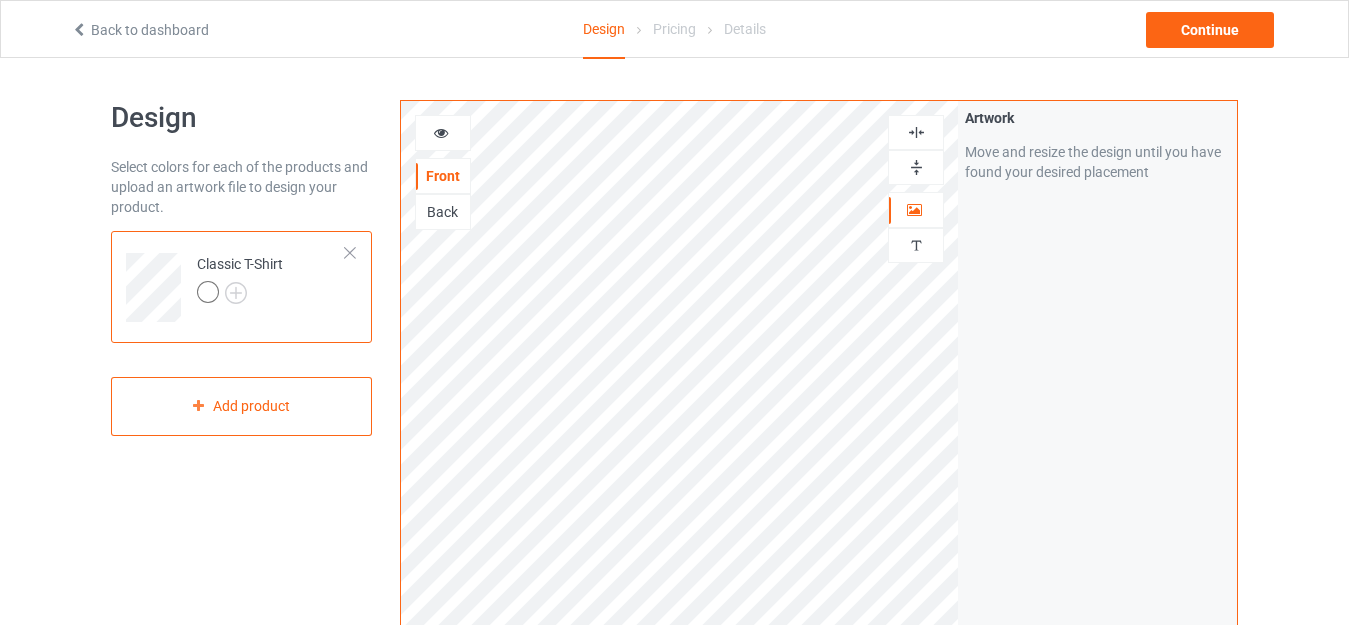 click at bounding box center [441, 130] 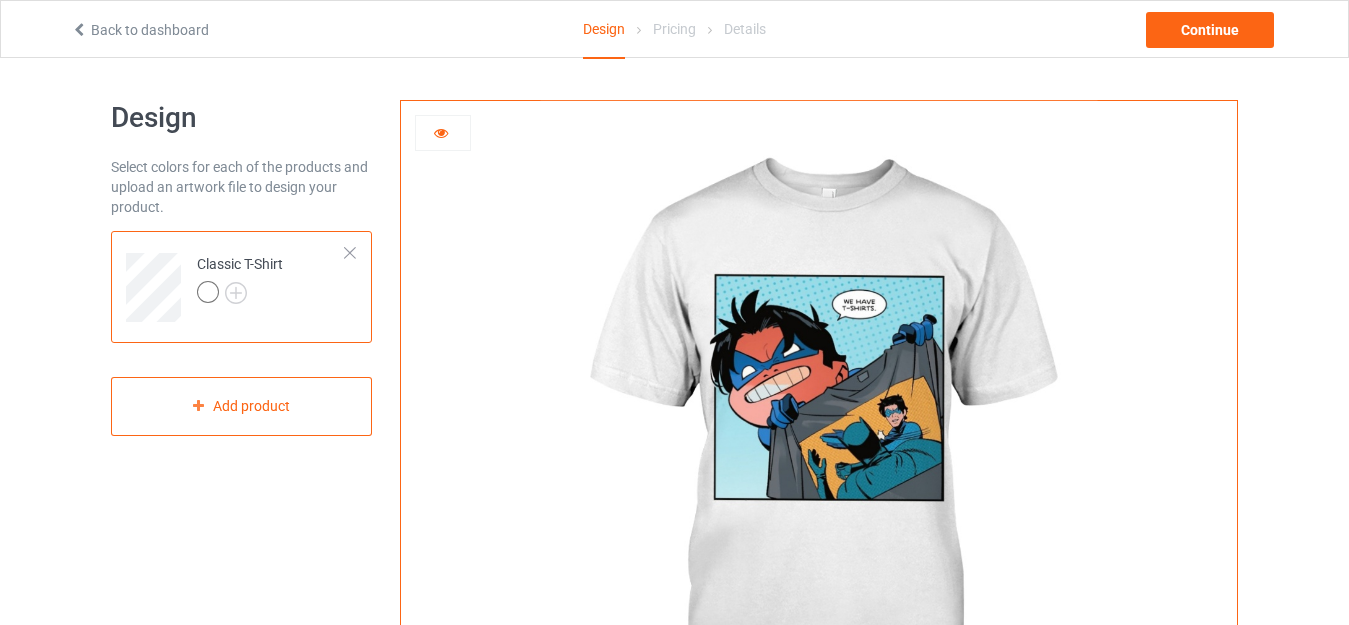 click at bounding box center (443, 133) 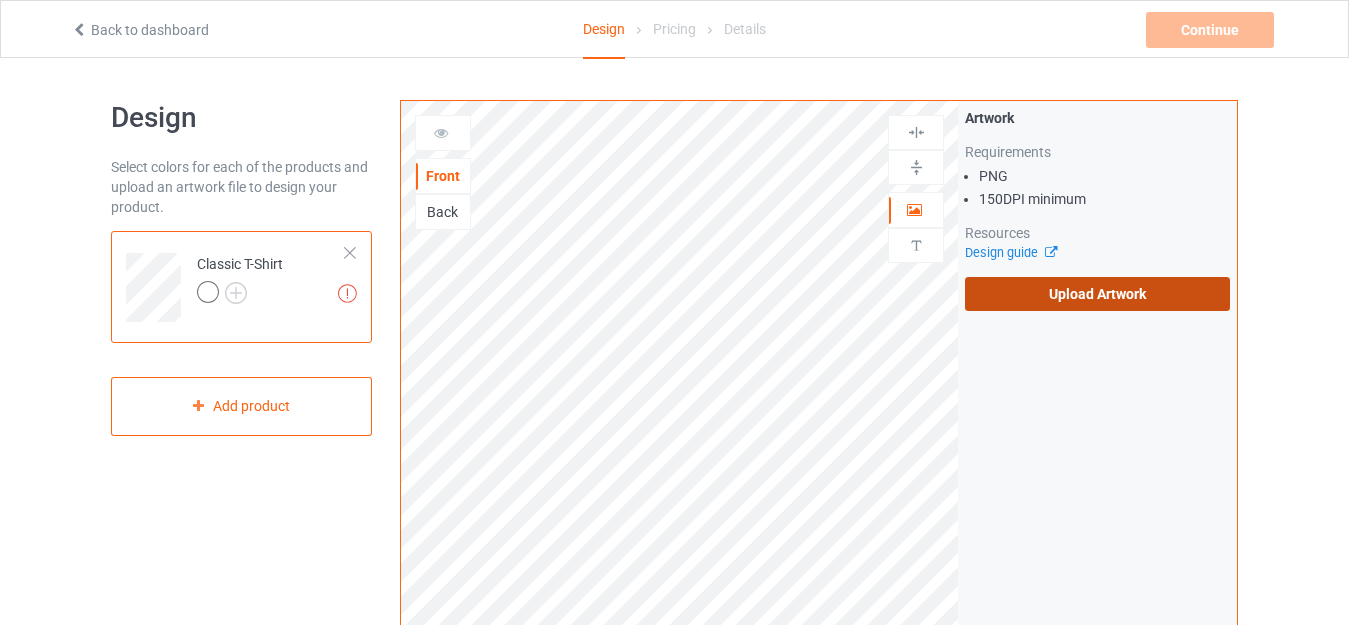 click on "Upload Artwork" at bounding box center [1097, 294] 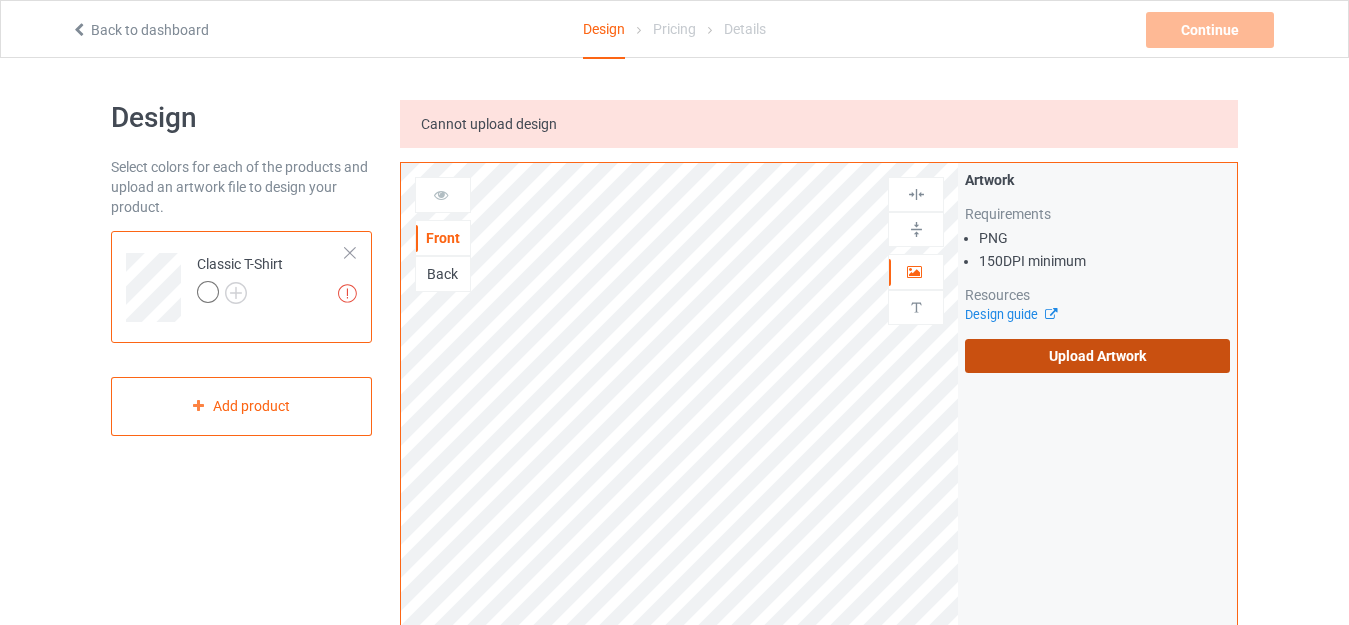 click on "Upload Artwork" at bounding box center [1097, 356] 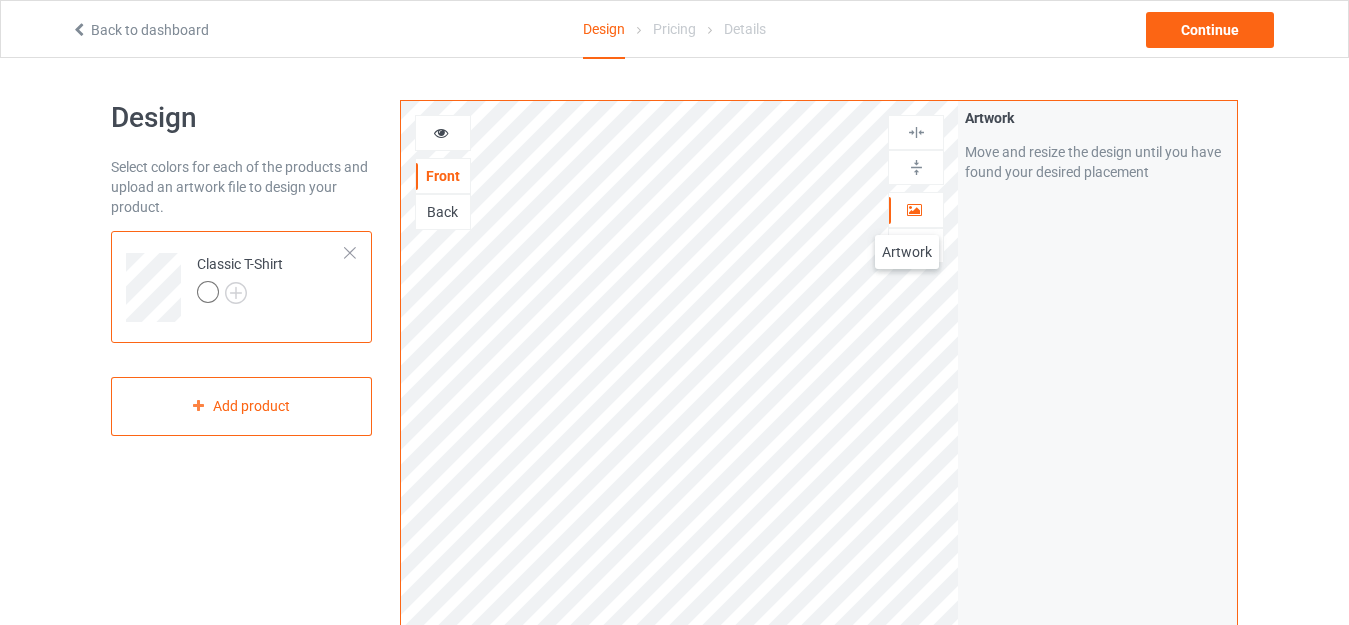 click at bounding box center [914, 207] 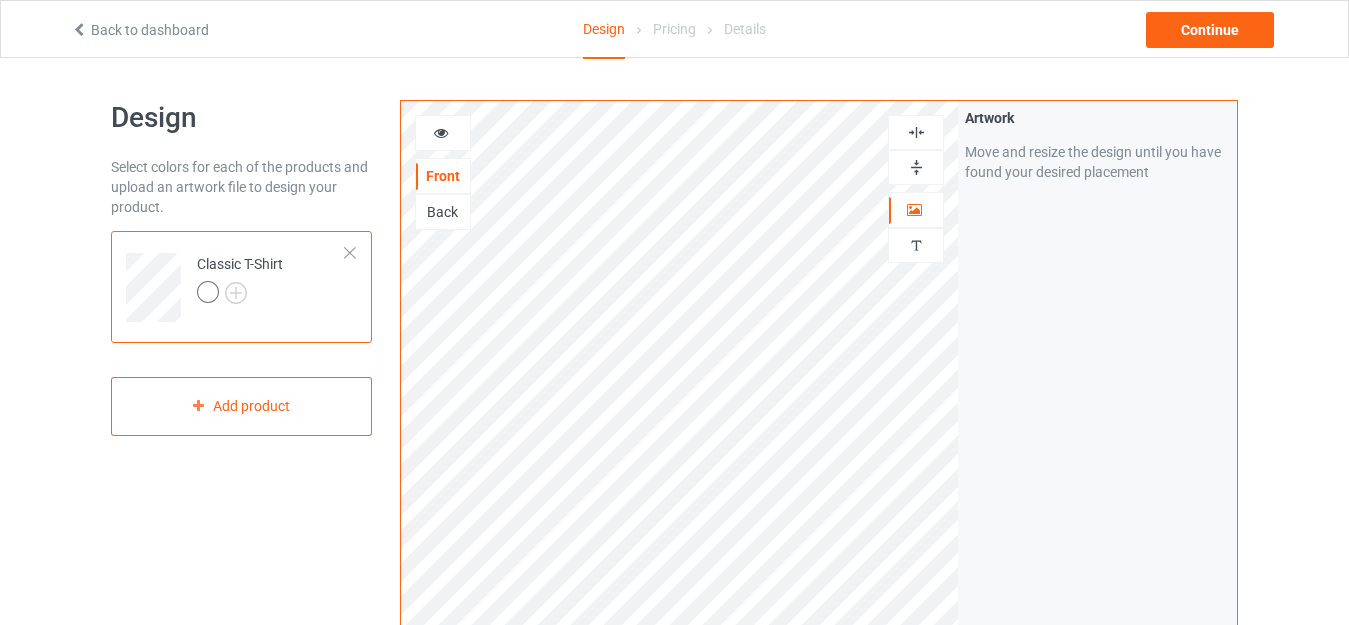 click at bounding box center [441, 130] 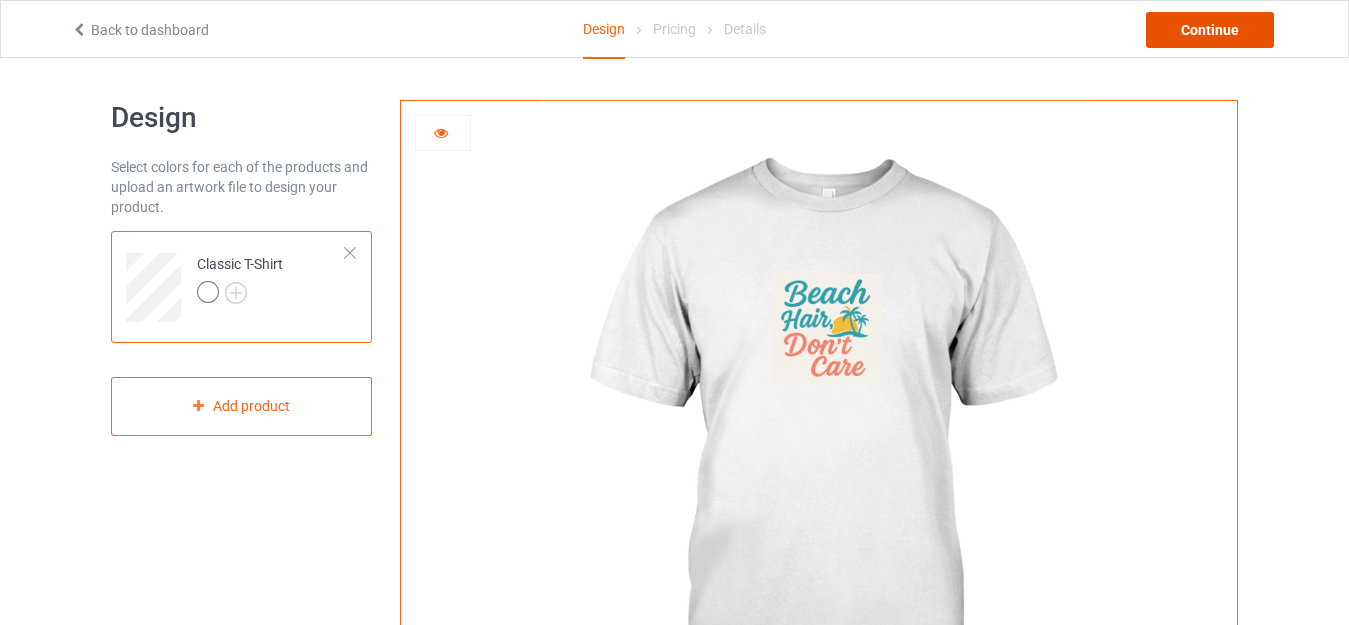 click on "Continue" at bounding box center [1210, 30] 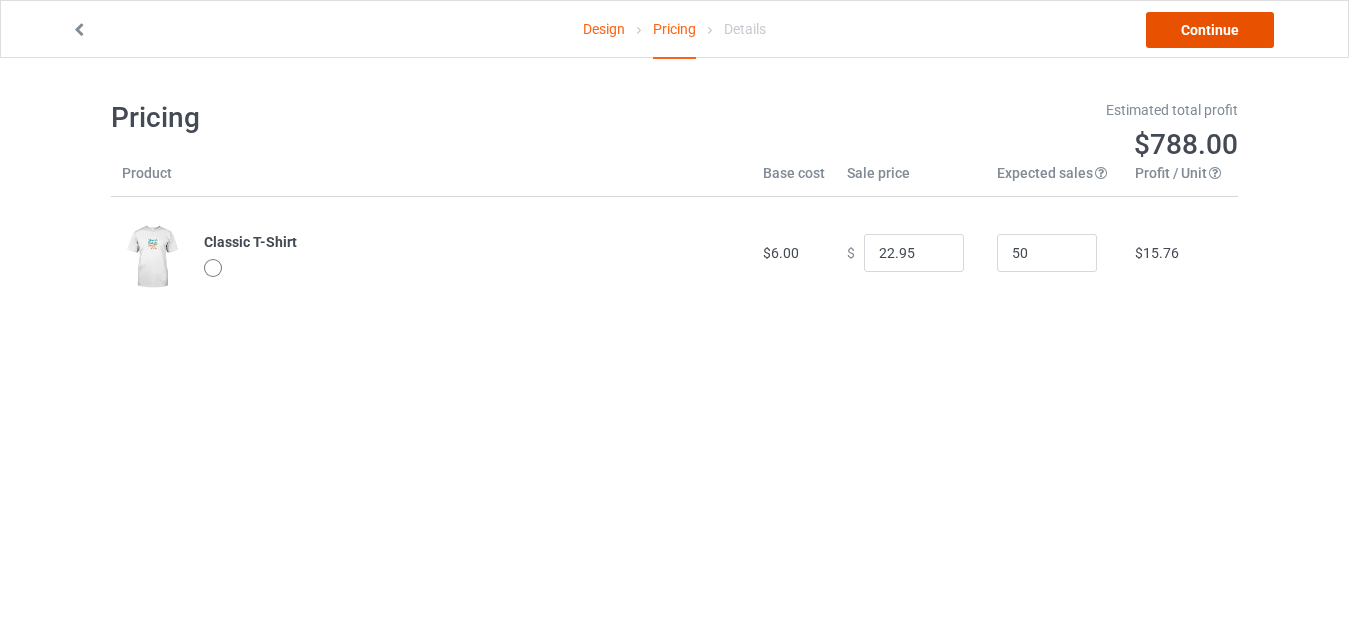 click on "Continue" at bounding box center (1210, 30) 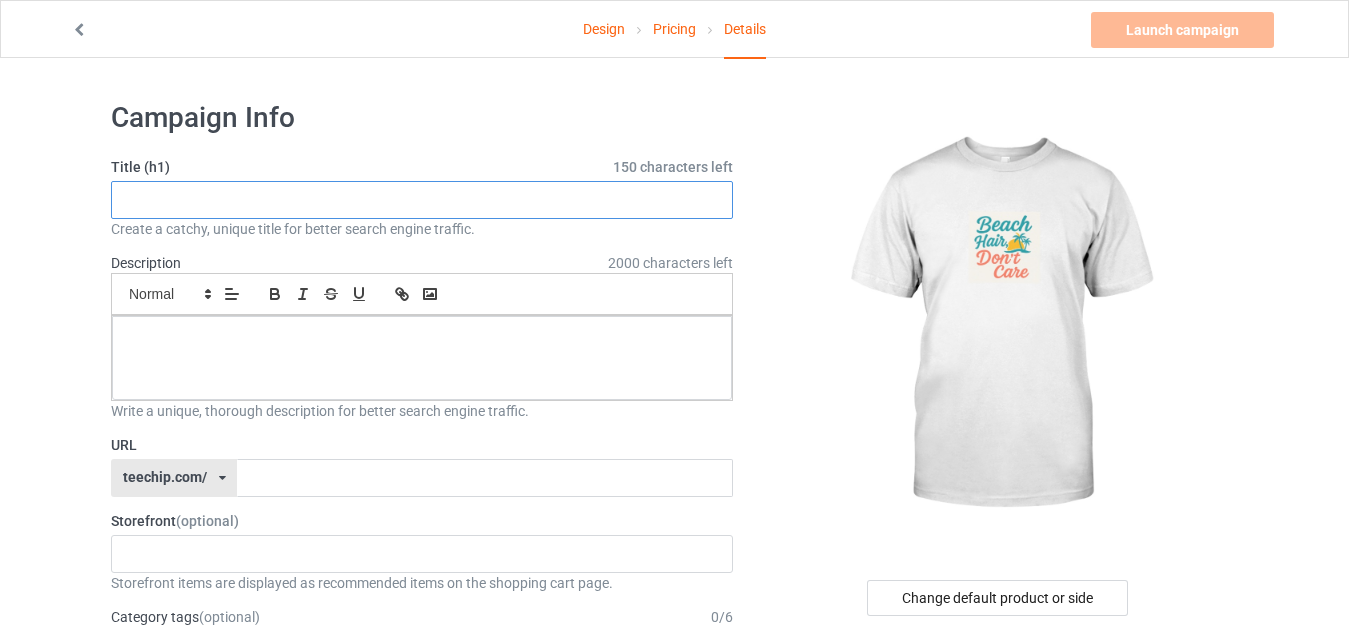 click at bounding box center [422, 200] 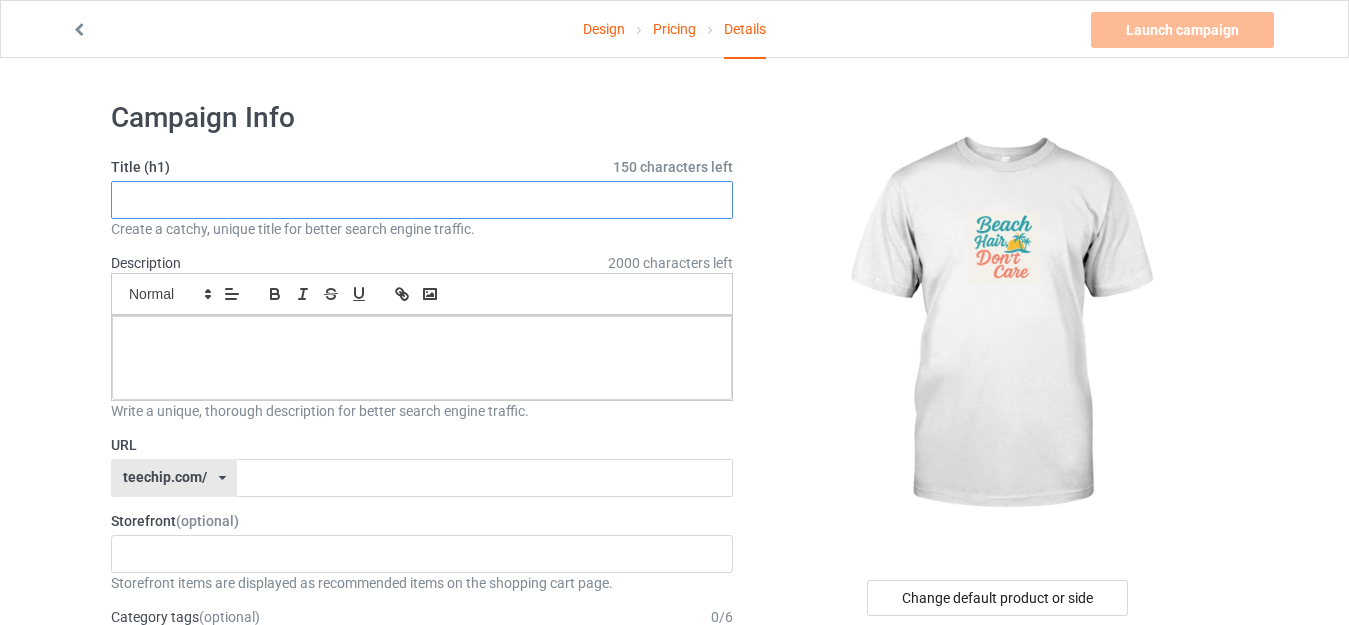 click at bounding box center [422, 200] 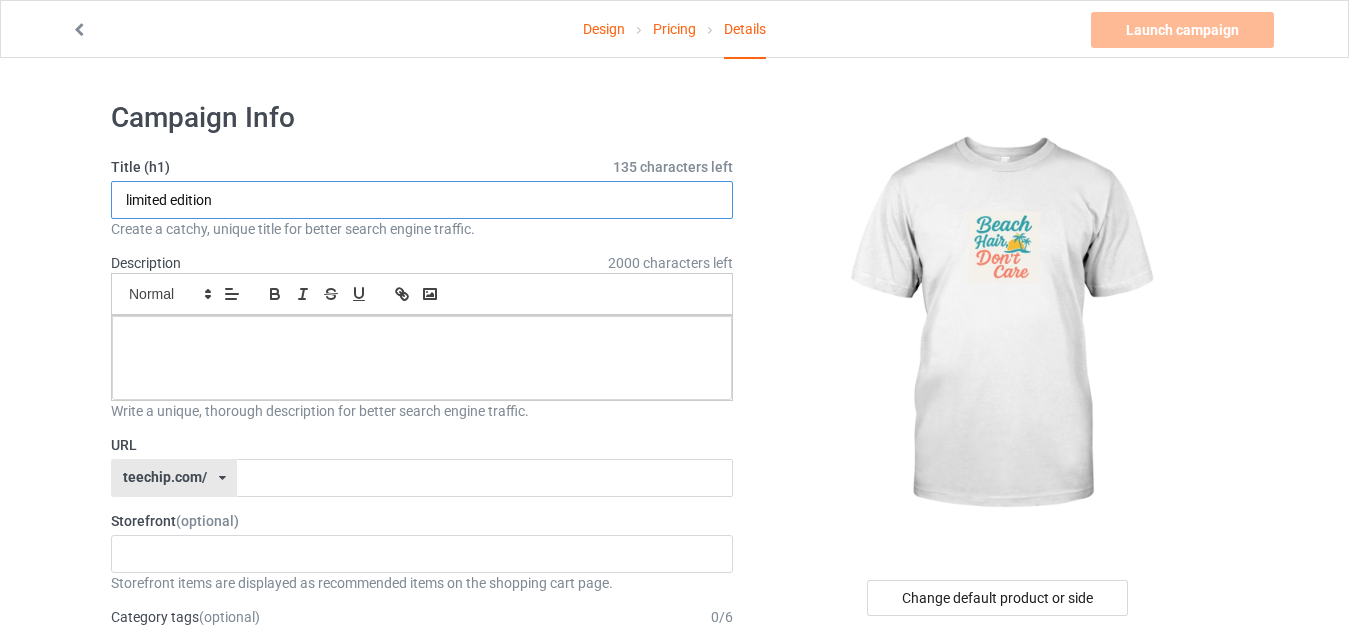 type on "limited edition" 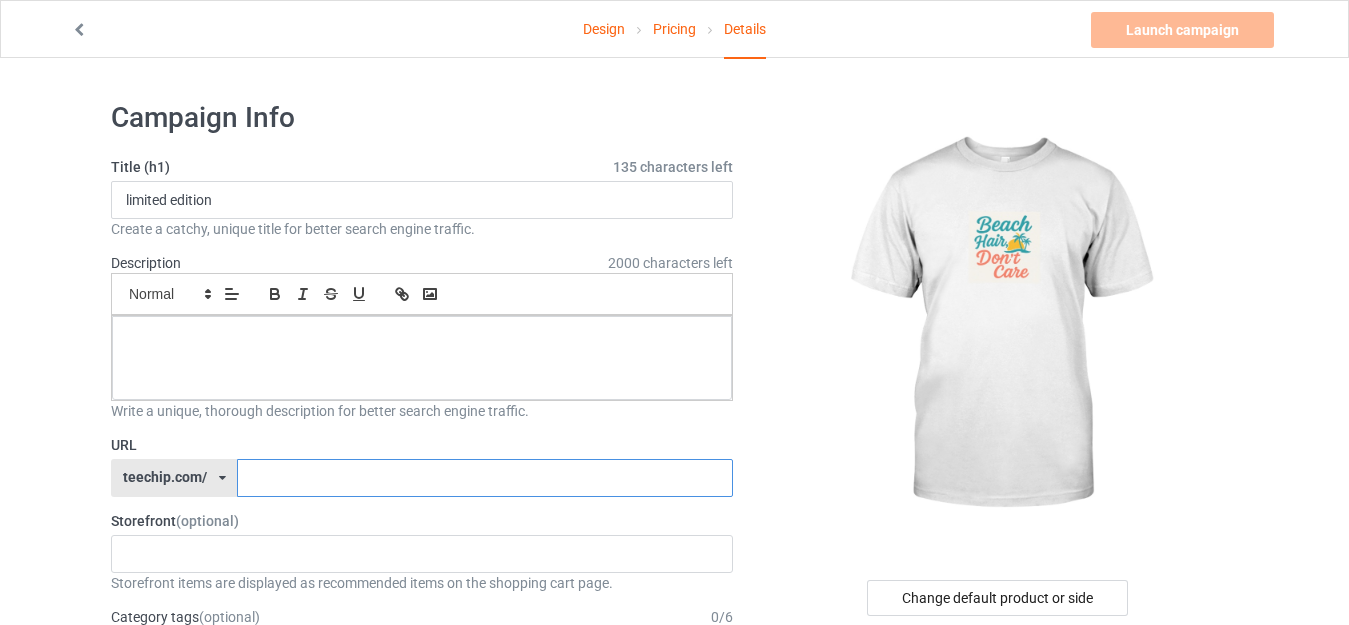 click at bounding box center (484, 478) 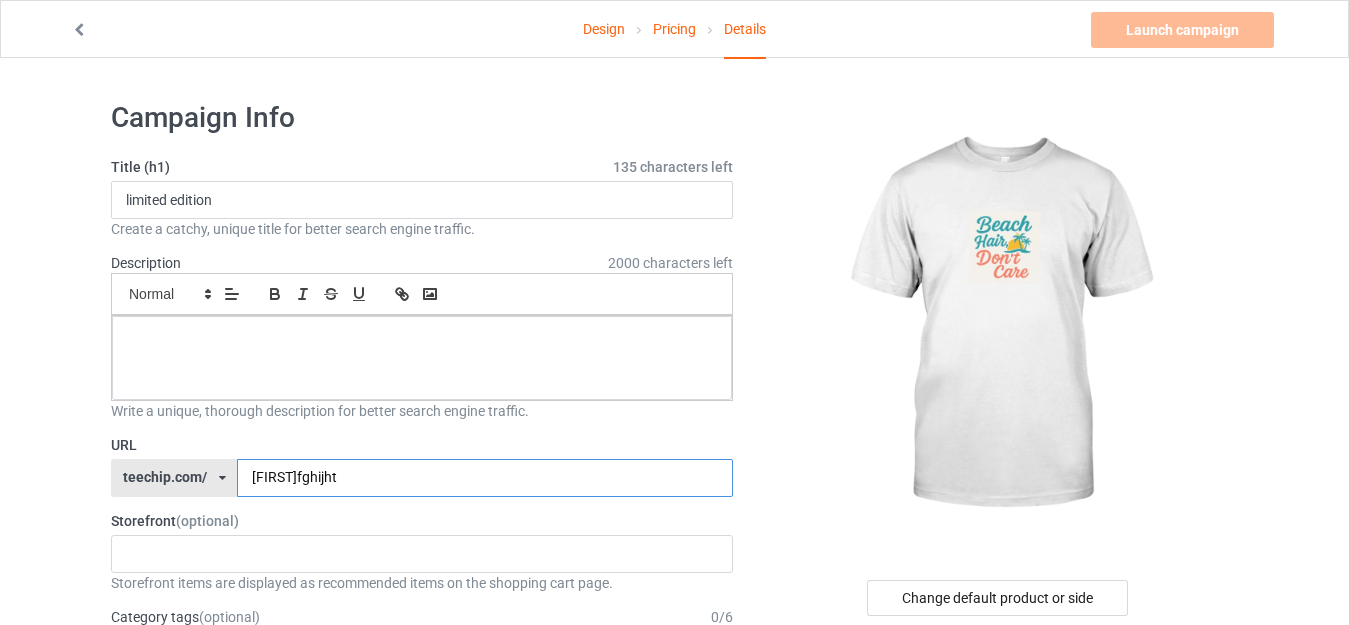 click on "[FIRST]fghijht" at bounding box center (484, 478) 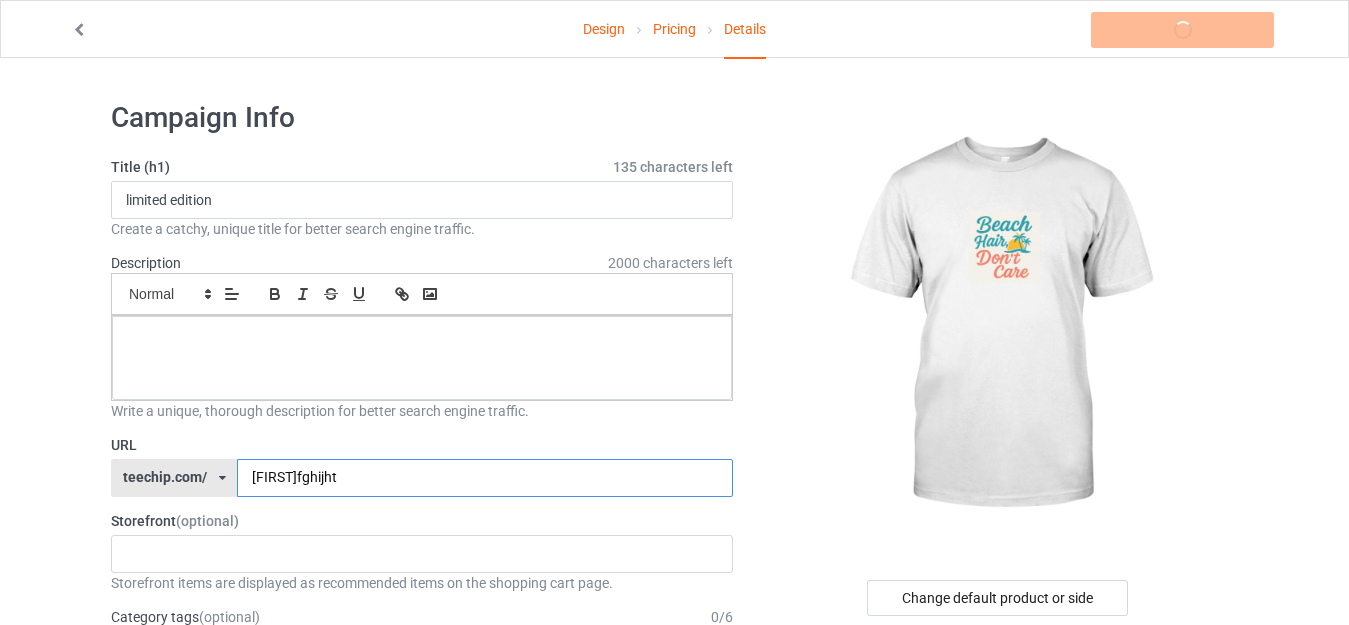 click on "[FIRST]fghijht" at bounding box center (484, 478) 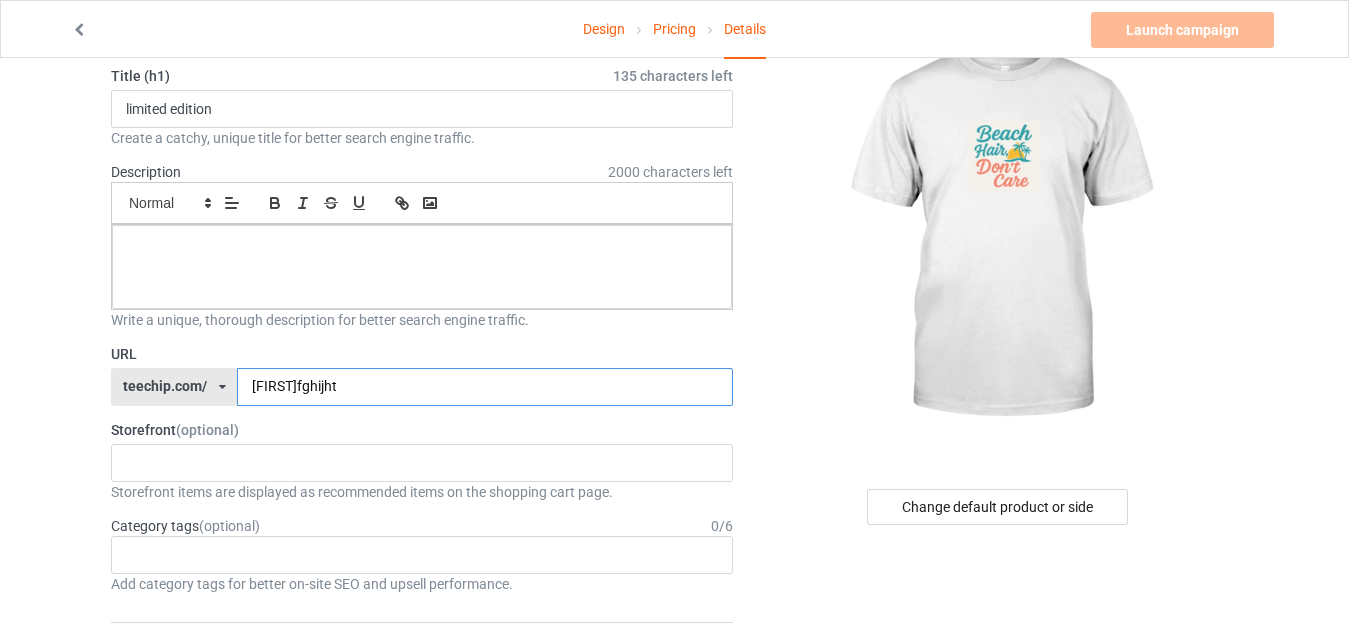 scroll, scrollTop: 84, scrollLeft: 0, axis: vertical 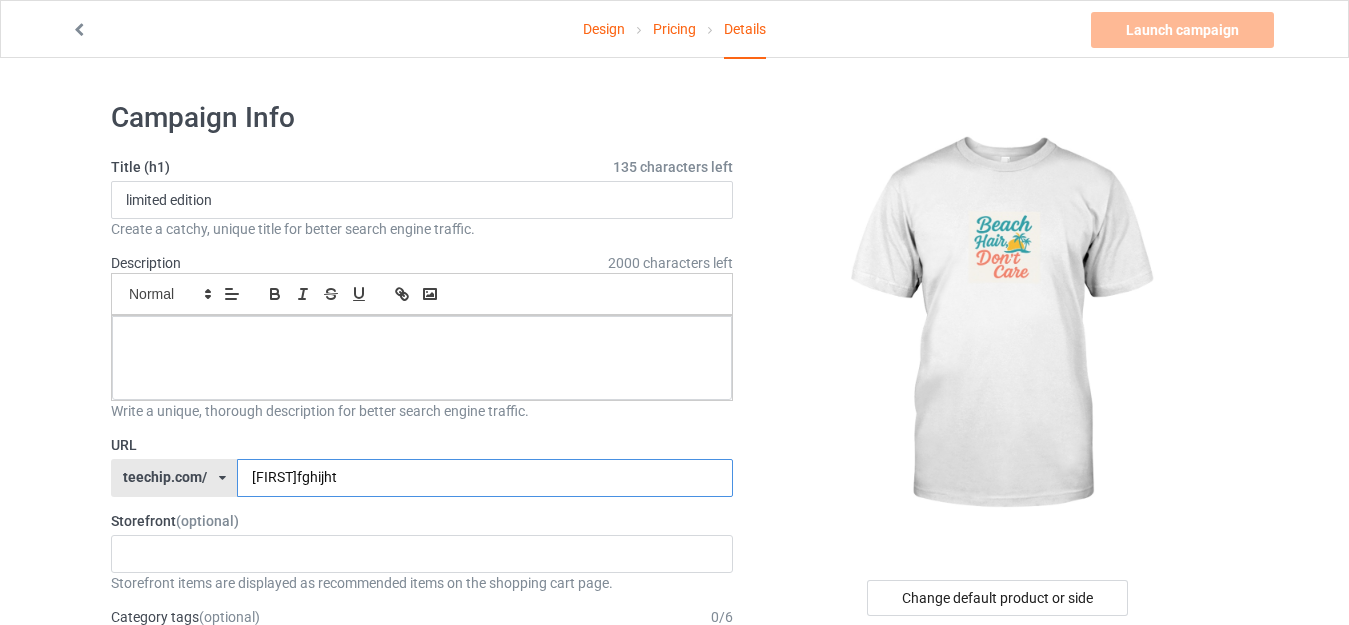 type on "[FIRST]fghijht" 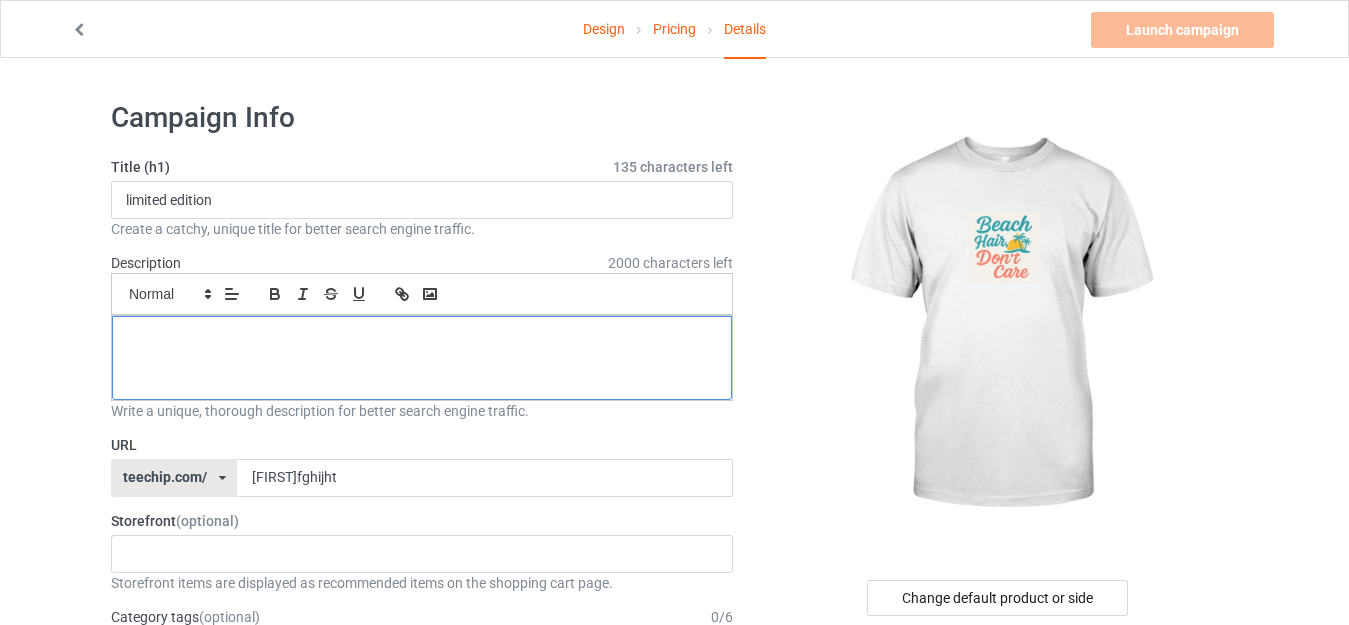 click at bounding box center (422, 358) 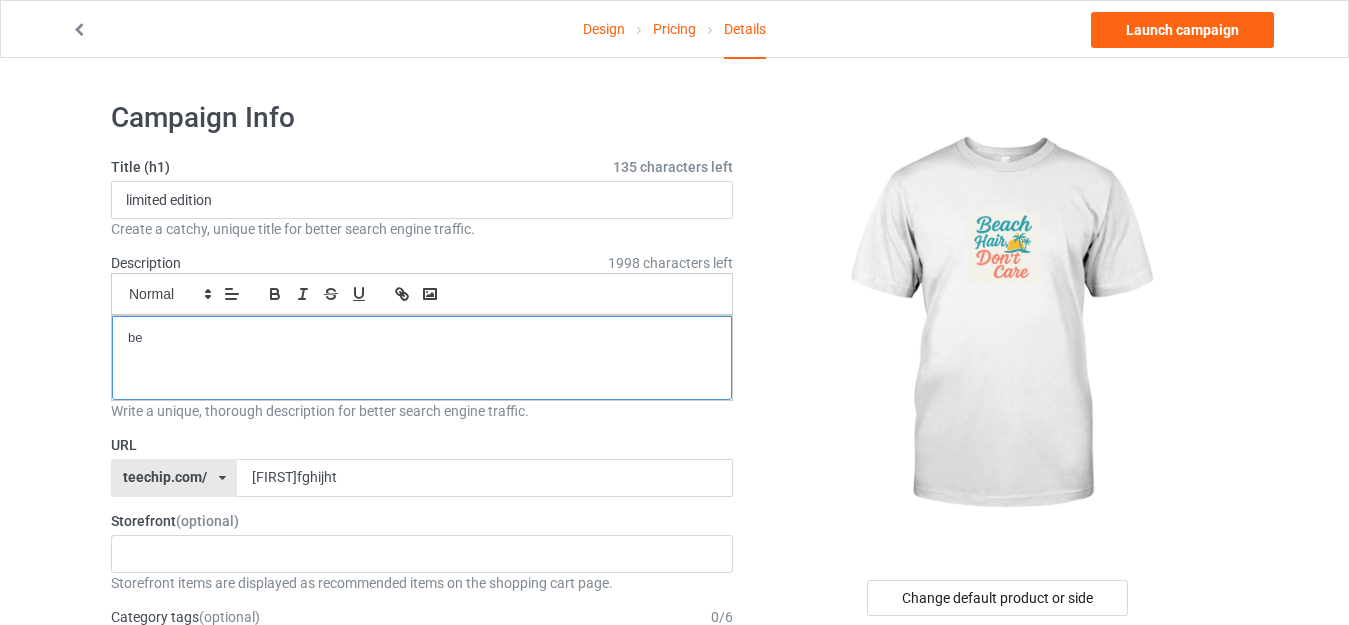 type 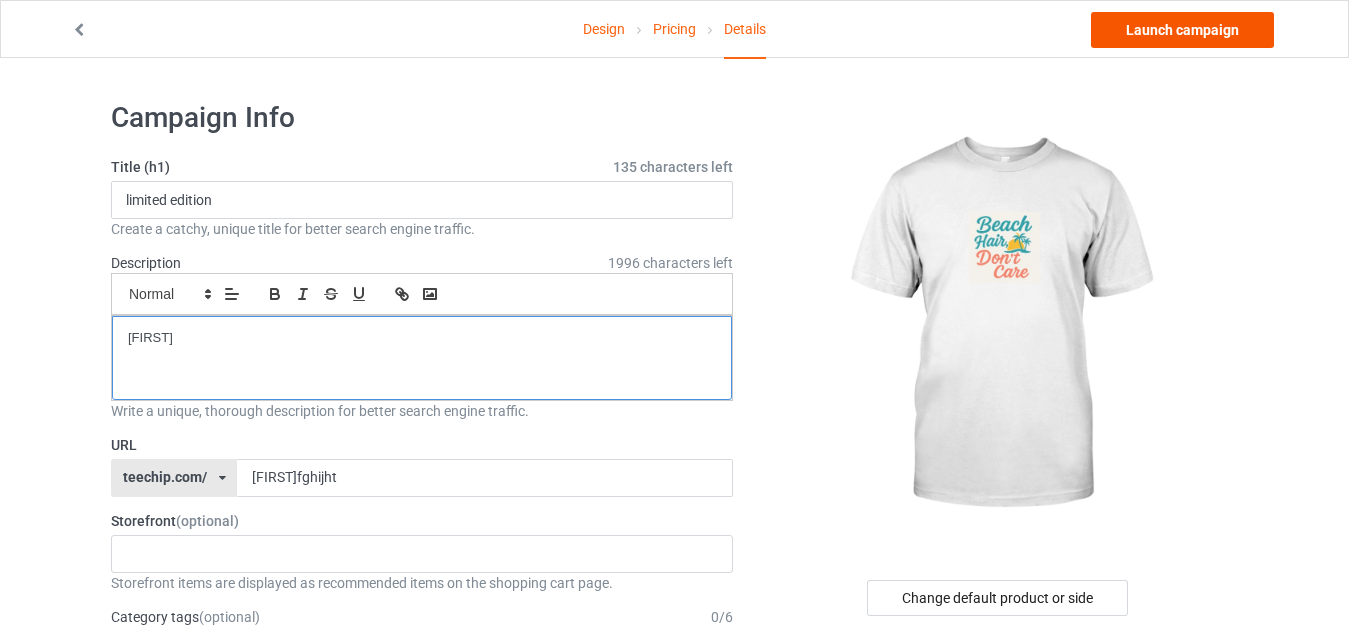 click on "[FIRST]" at bounding box center (422, 338) 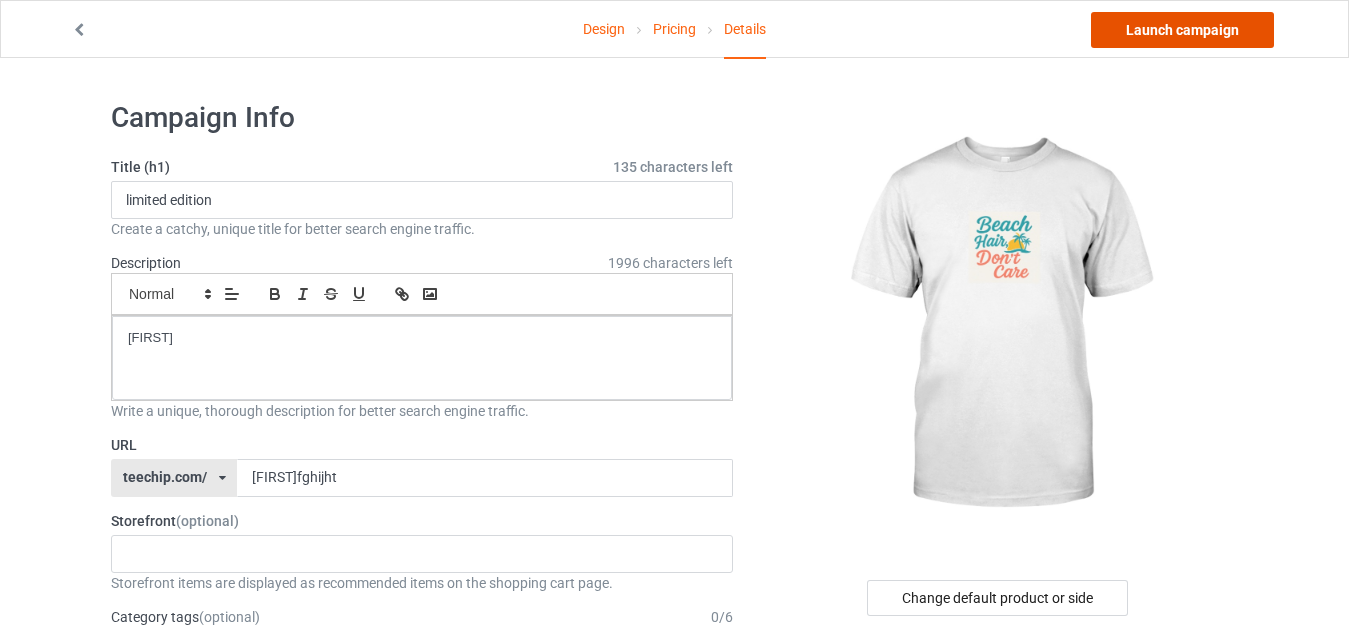 click on "Launch campaign" at bounding box center [1182, 30] 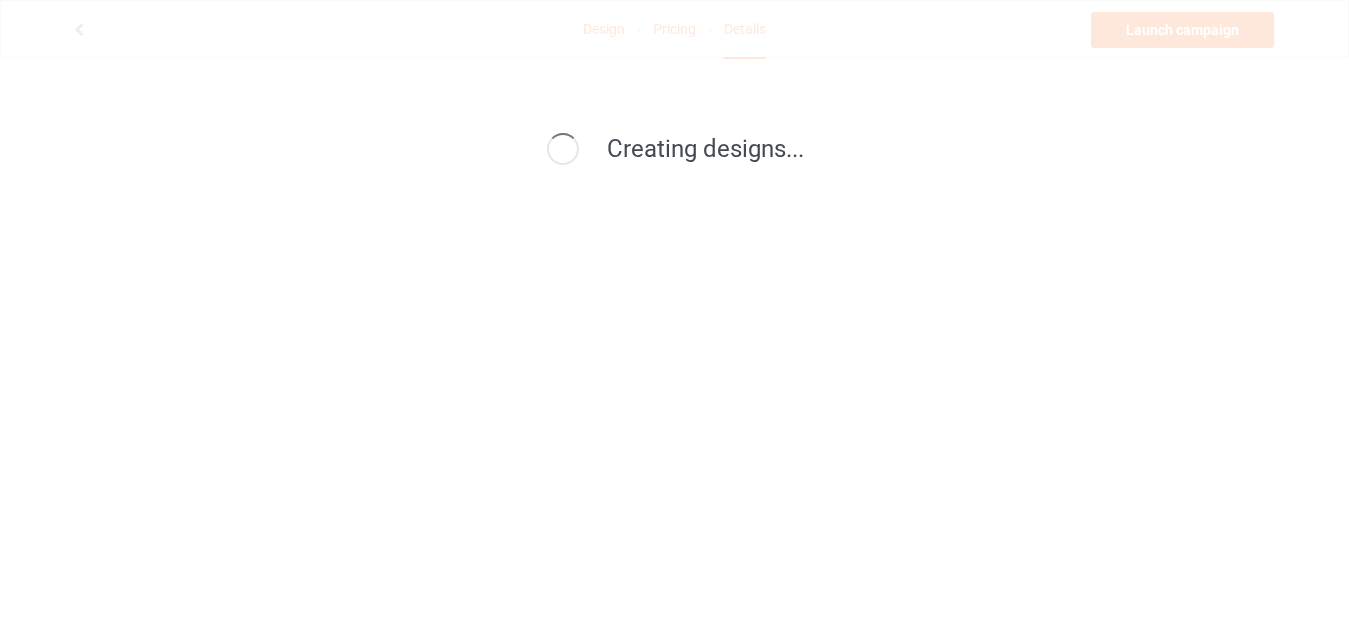 click on "Creating designs..." at bounding box center (674, 312) 